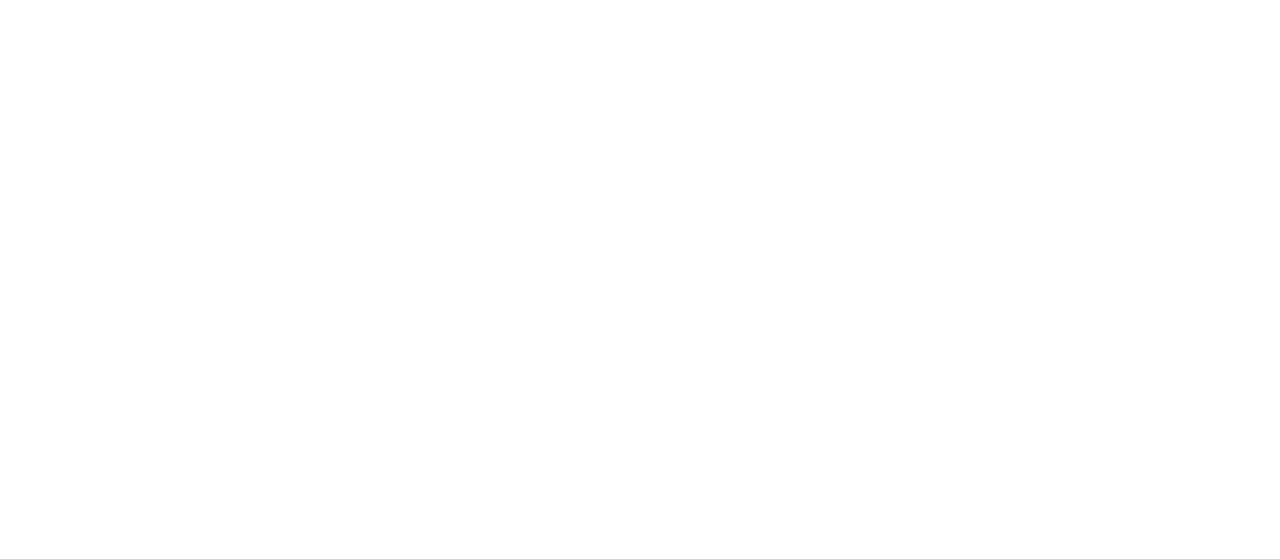 scroll, scrollTop: 0, scrollLeft: 0, axis: both 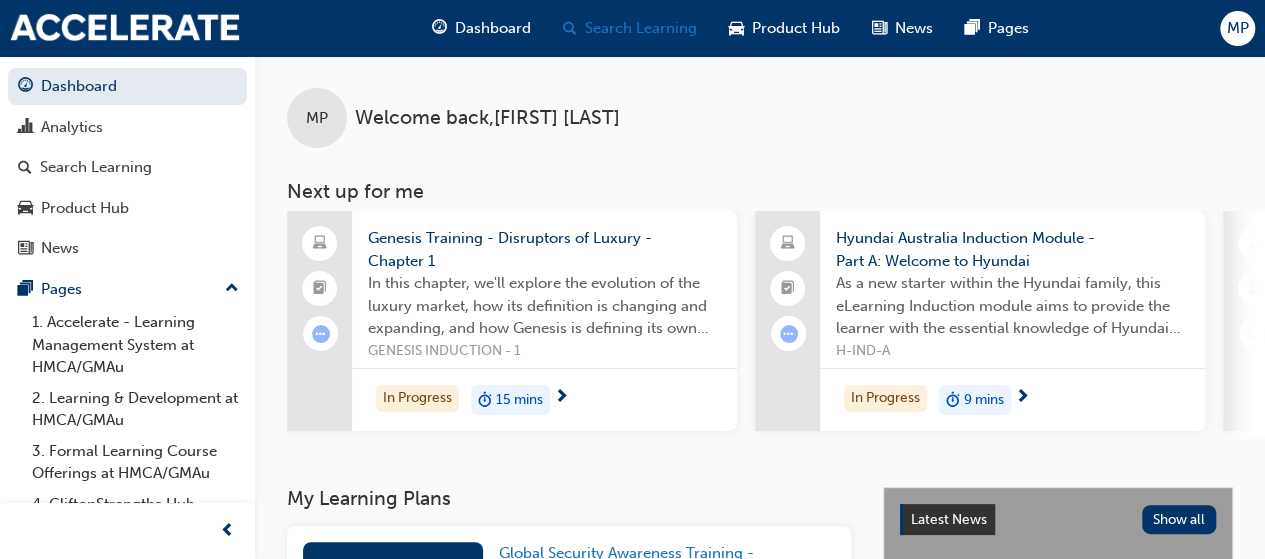 click on "Search Learning" at bounding box center [641, 28] 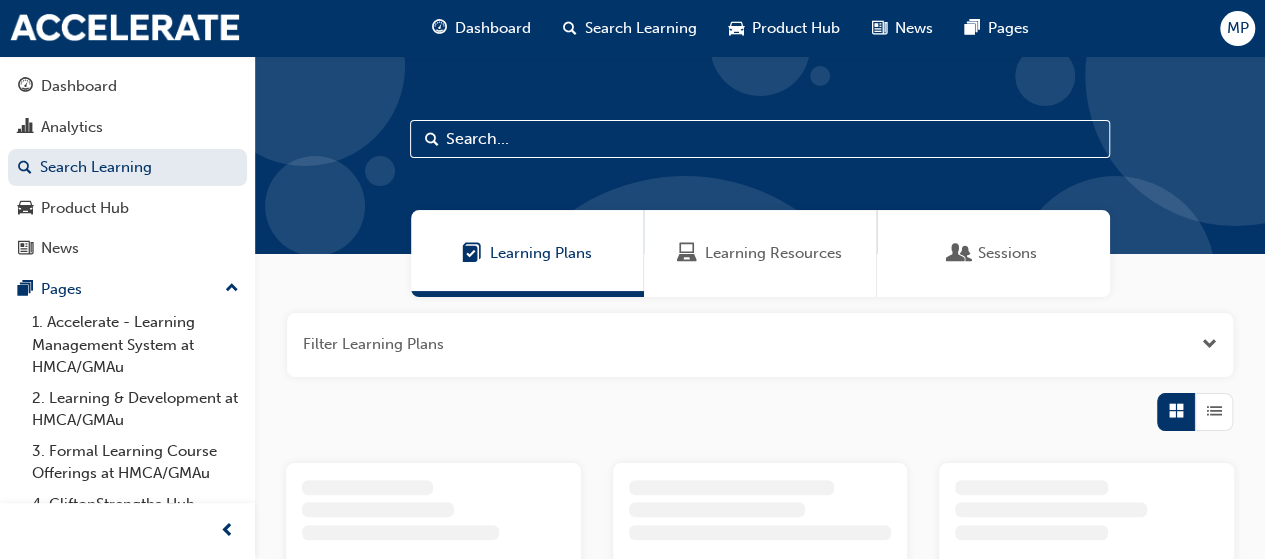 click at bounding box center (760, 139) 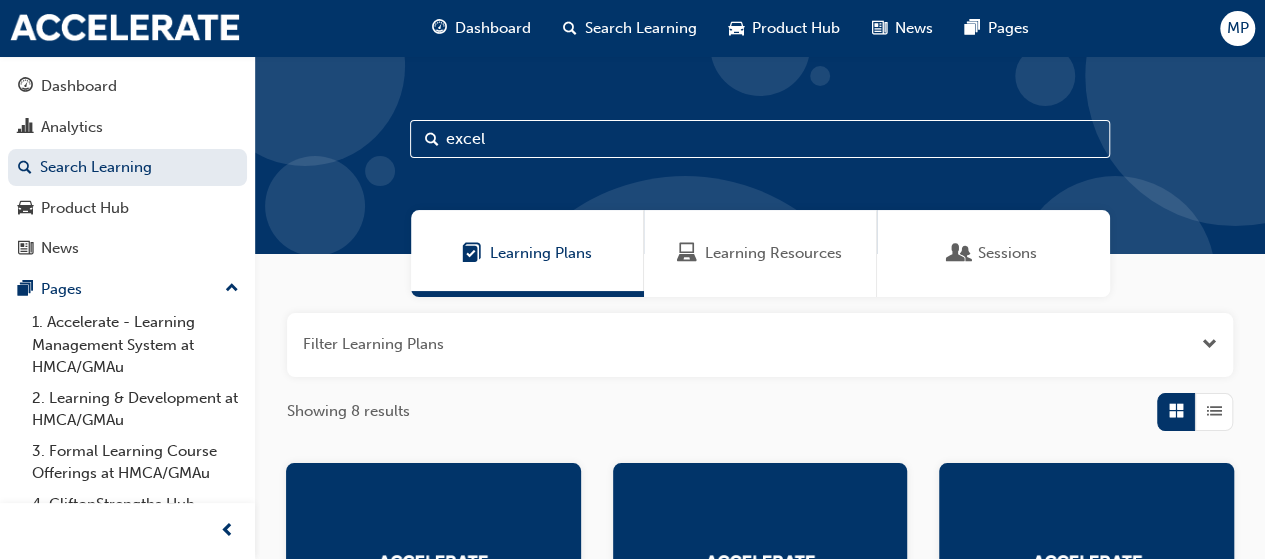type on "excel" 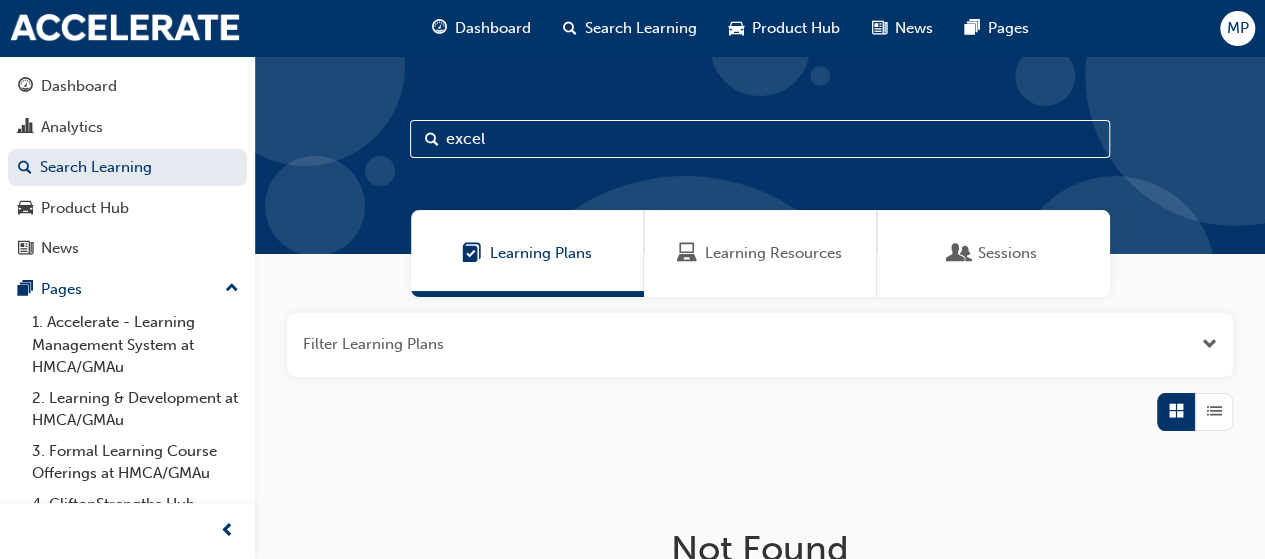 click on "Learning Resources" at bounding box center [773, 253] 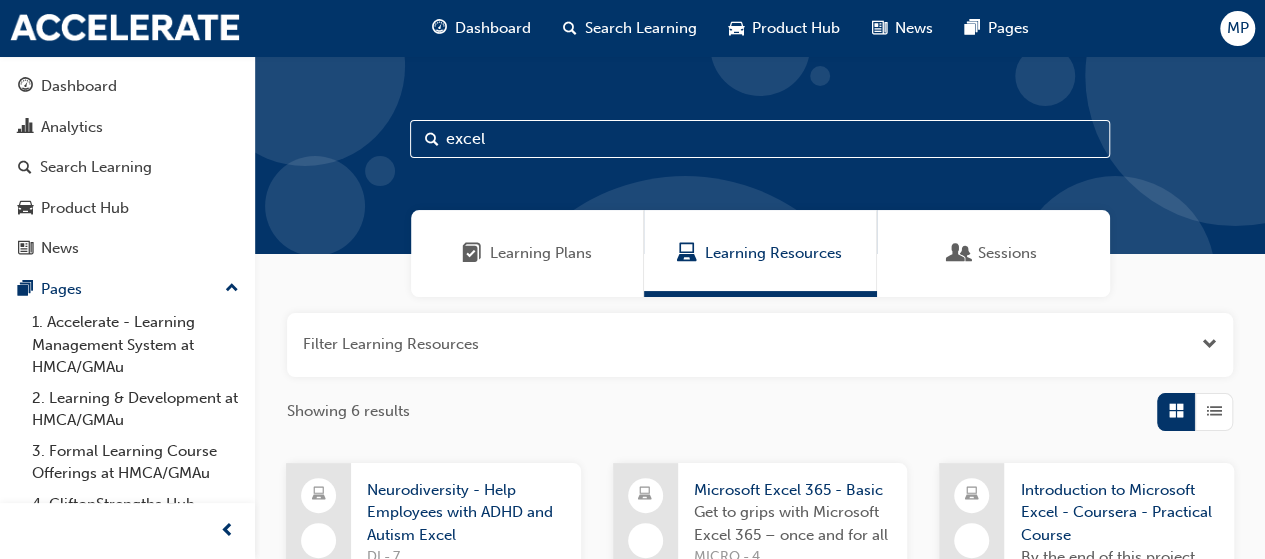 click at bounding box center (760, 345) 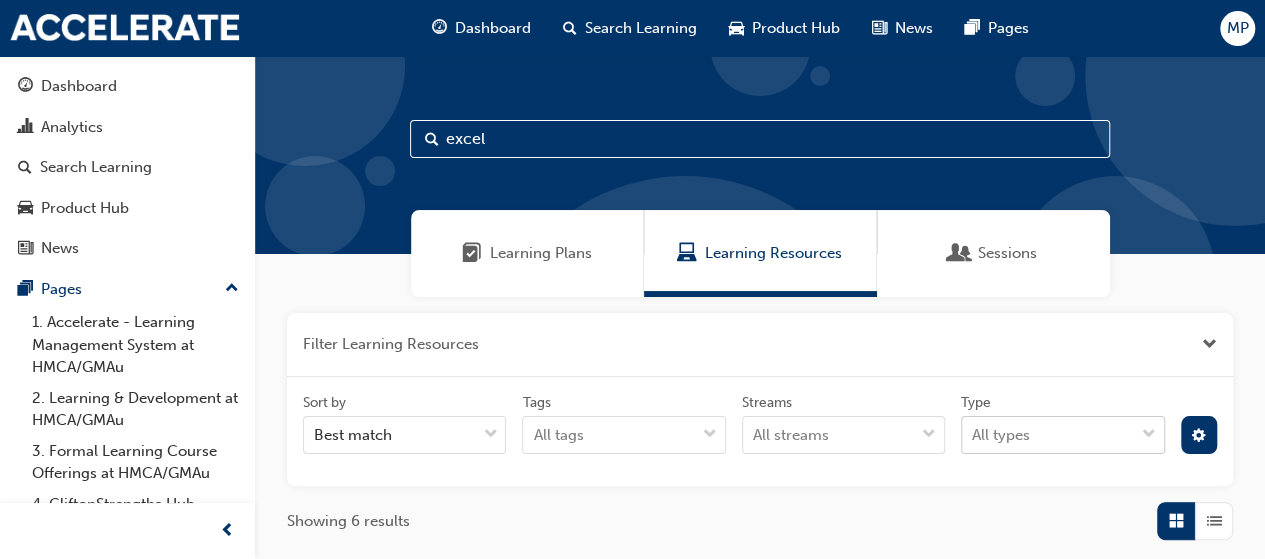 click on "All types" at bounding box center [1047, 435] 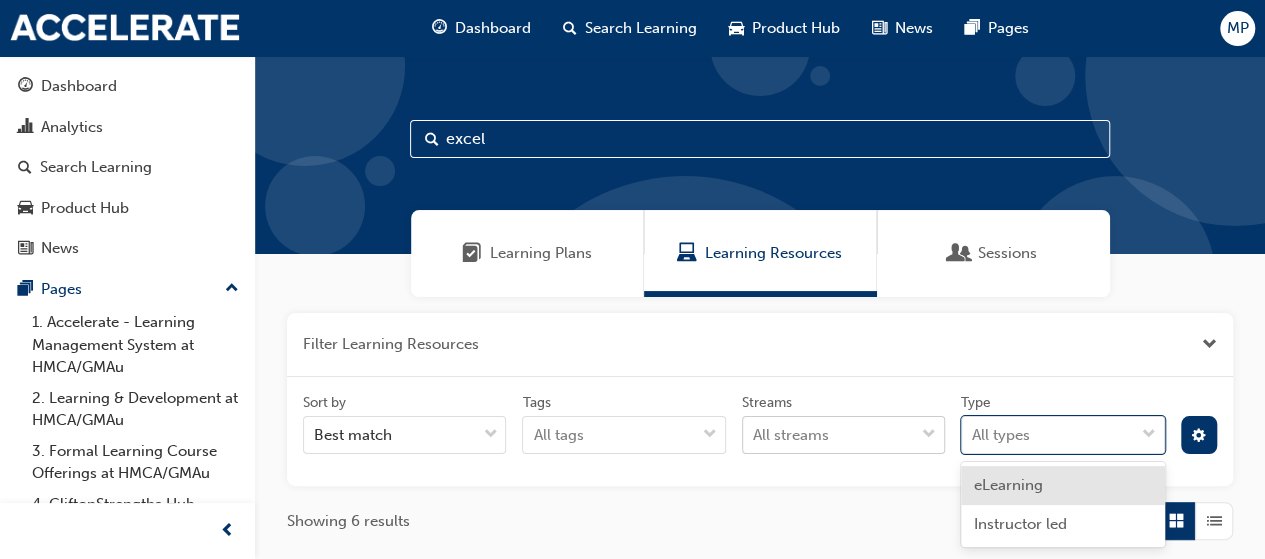 drag, startPoint x: 1009, startPoint y: 436, endPoint x: 934, endPoint y: 437, distance: 75.00667 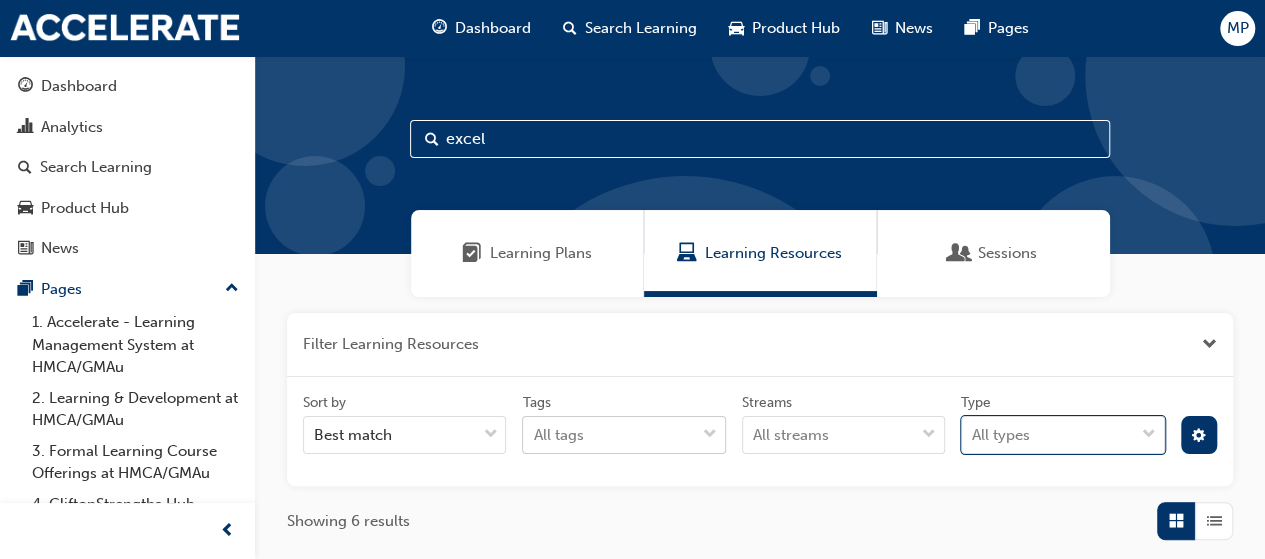 scroll, scrollTop: 211, scrollLeft: 0, axis: vertical 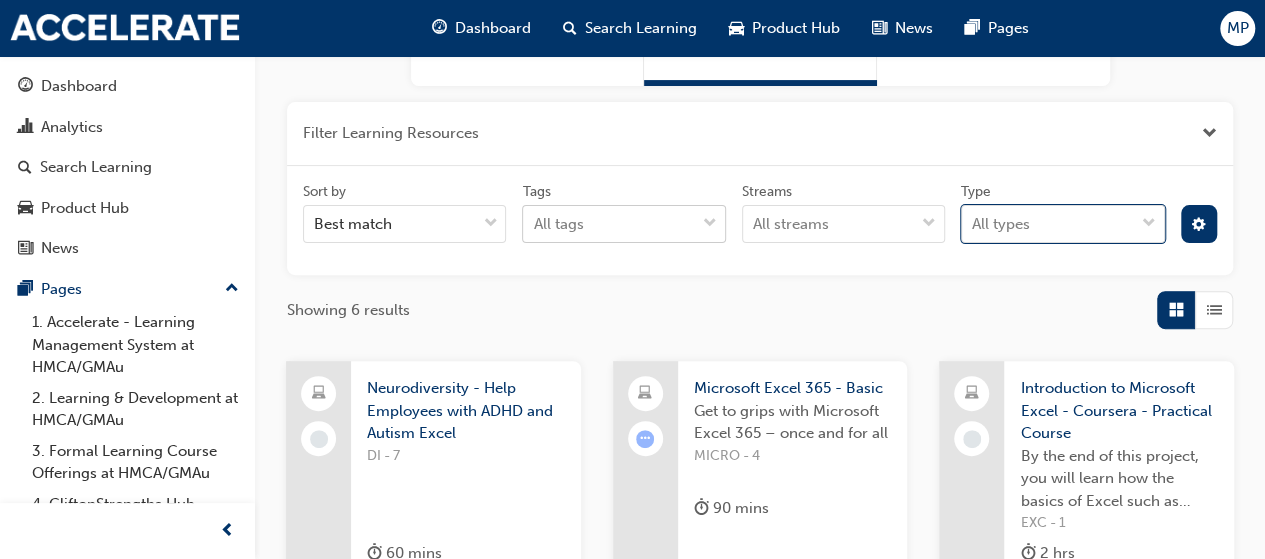 click on "Your version of Internet Explorer is outdated and not supported. Please upgrade to a  modern browser . Dashboard Search Learning Product Hub News Pages MP Dashboard Analytics Search Learning Product Hub News Pages Pages 1. Accelerate - Learning Management System at HMCA/GMAu 2. Learning & Development at HMCA/GMAu 3. Formal Learning Course Offerings at HMCA/GMAu 4. CliftonStrengths Hub 5. ICT Spotlight > User Awareness Training  All Pages excel Learning Plans Learning Resources Sessions Filter Learning Resources Sort by Best match Tags All tags Streams All streams Type       0 results available. Select is focused ,type to refine list, press Down to open the menu,  All types Showing 6 results Neurodiversity - Help Employees with ADHD and Autism Excel  DI - 7   60 mins Microsoft Excel 365 - Basic Get to grips with Microsoft Excel 365  – once and for all MICRO - 4   90 mins In Progress Introduction to Microsoft Excel - Coursera - Practical Course EXC - 1   2 hrs Microsoft Excel 365 - Intermediate MICRO - 5" at bounding box center [632, 68] 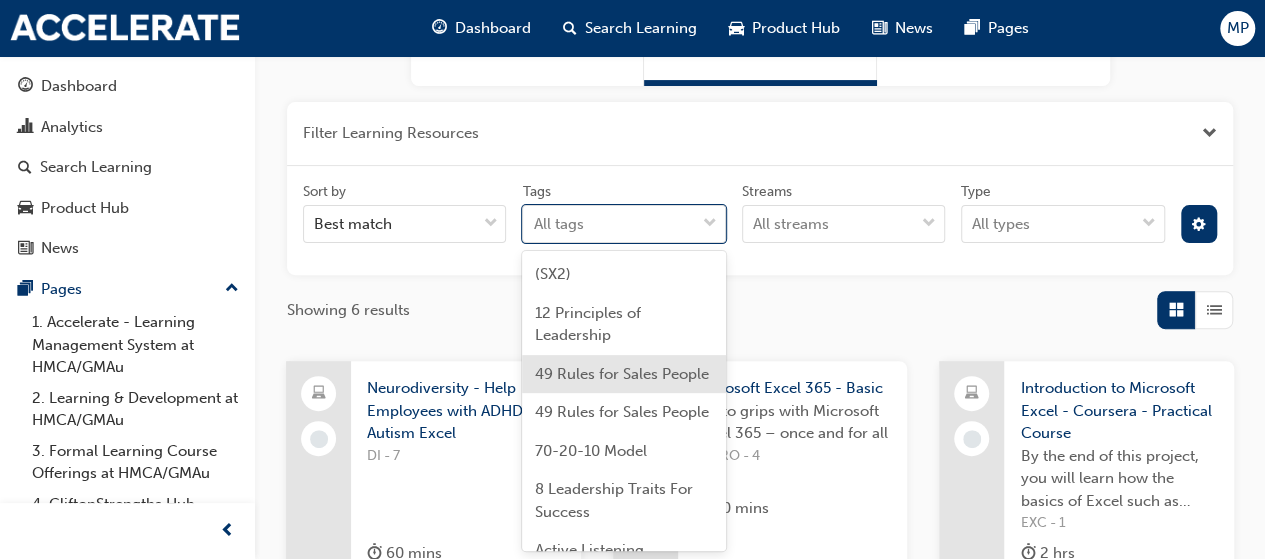 drag, startPoint x: 804, startPoint y: 323, endPoint x: 946, endPoint y: 303, distance: 143.40154 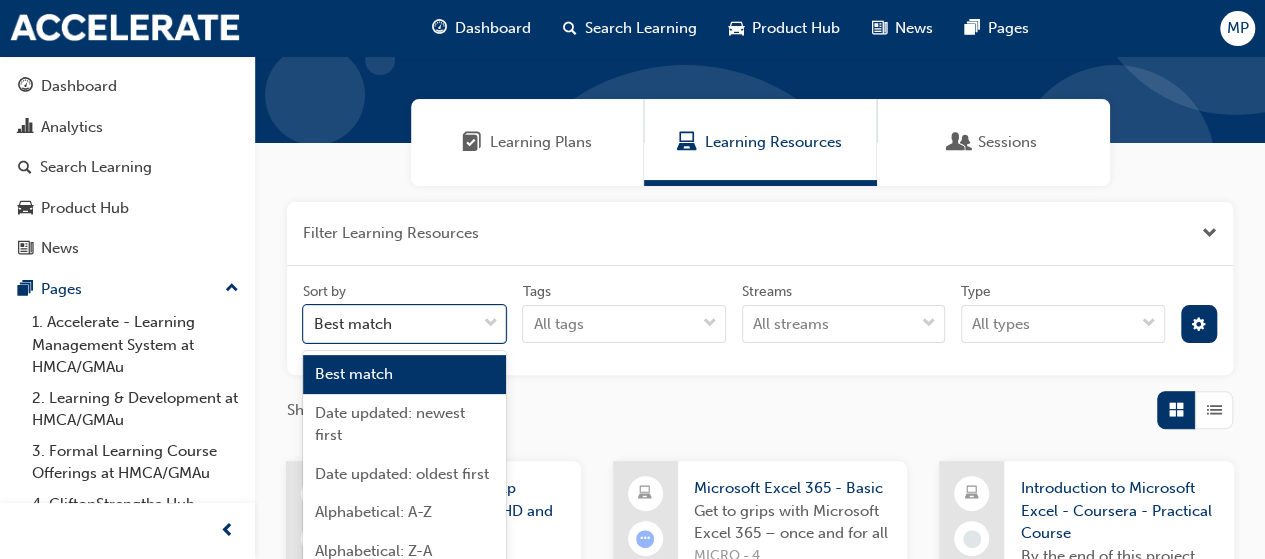 click on "Sort by      option Best match focused, 1 of 5. 5 results available. Use Up and Down to choose options, press Enter to select the currently focused option, press Escape to exit the menu, press Tab to select the option and exit the menu. Best match Tags All tags Streams All streams Type All types" at bounding box center [760, 321] 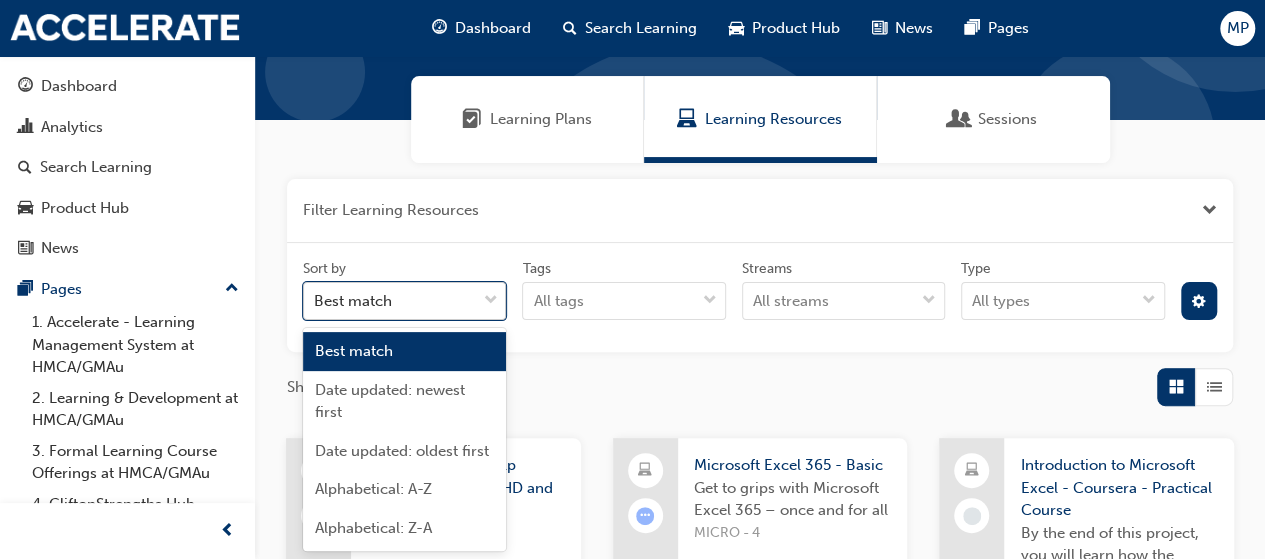 click on "Best match" at bounding box center (389, 301) 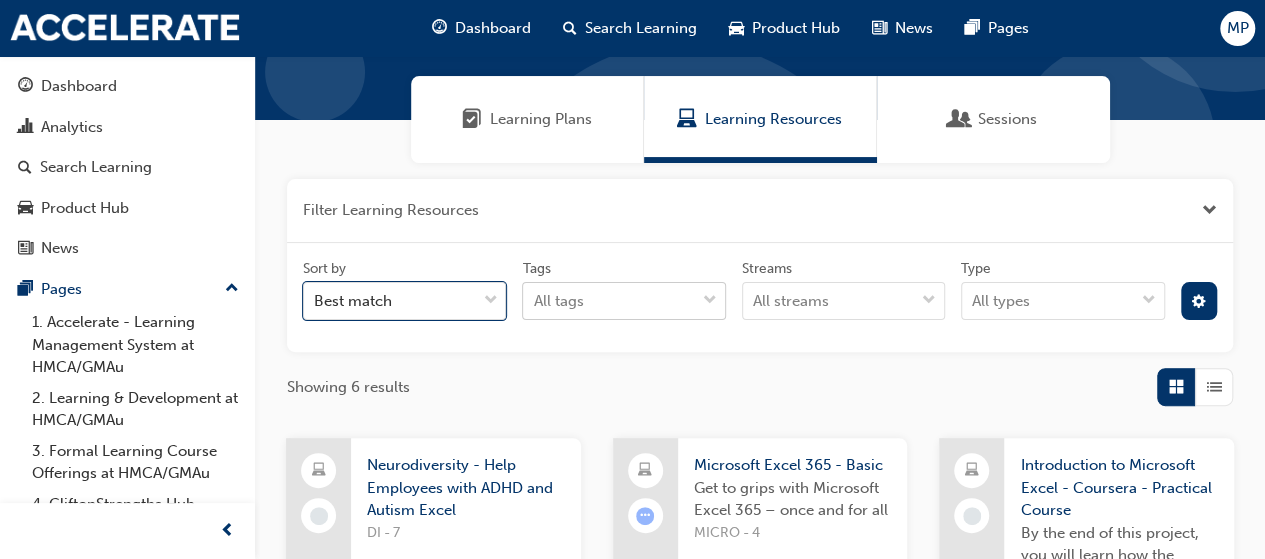 click on "Your version of Internet Explorer is outdated and not supported. Please upgrade to a  modern browser . Dashboard Search Learning Product Hub News Pages MP Dashboard Analytics Search Learning Product Hub News Pages Pages 1. Accelerate - Learning Management System at HMCA/GMAu 2. Learning & Development at HMCA/GMAu 3. Formal Learning Course Offerings at HMCA/GMAu 4. CliftonStrengths Hub 5. ICT Spotlight > User Awareness Training  All Pages excel Learning Plans Learning Resources Sessions Filter Learning Resources Sort by       0 results available. Select is focused ,type to refine list, press Down to open the menu,  Best match Tags All tags Streams All streams Type All types Showing 6 results Neurodiversity - Help Employees with ADHD and Autism Excel  DI - 7   60 mins Microsoft Excel 365 - Basic Get to grips with Microsoft Excel 365  – once and for all MICRO - 4   90 mins In Progress Introduction to Microsoft Excel - Coursera - Practical Course EXC - 1   2 hrs Microsoft Excel 365 - Intermediate MICRO - 5" at bounding box center (632, 145) 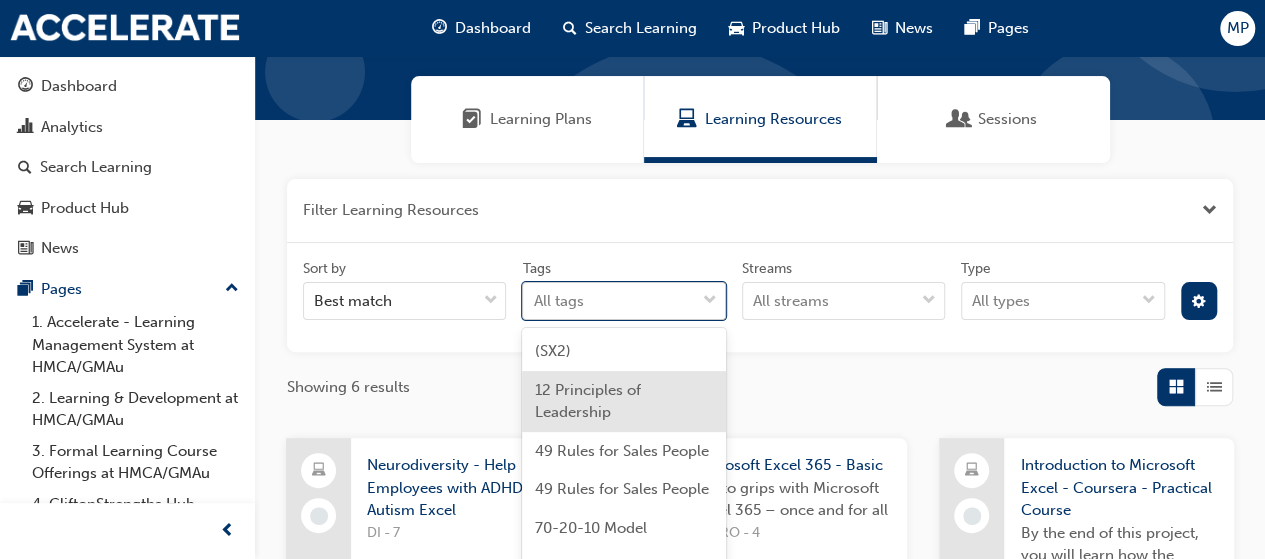 scroll, scrollTop: 211, scrollLeft: 0, axis: vertical 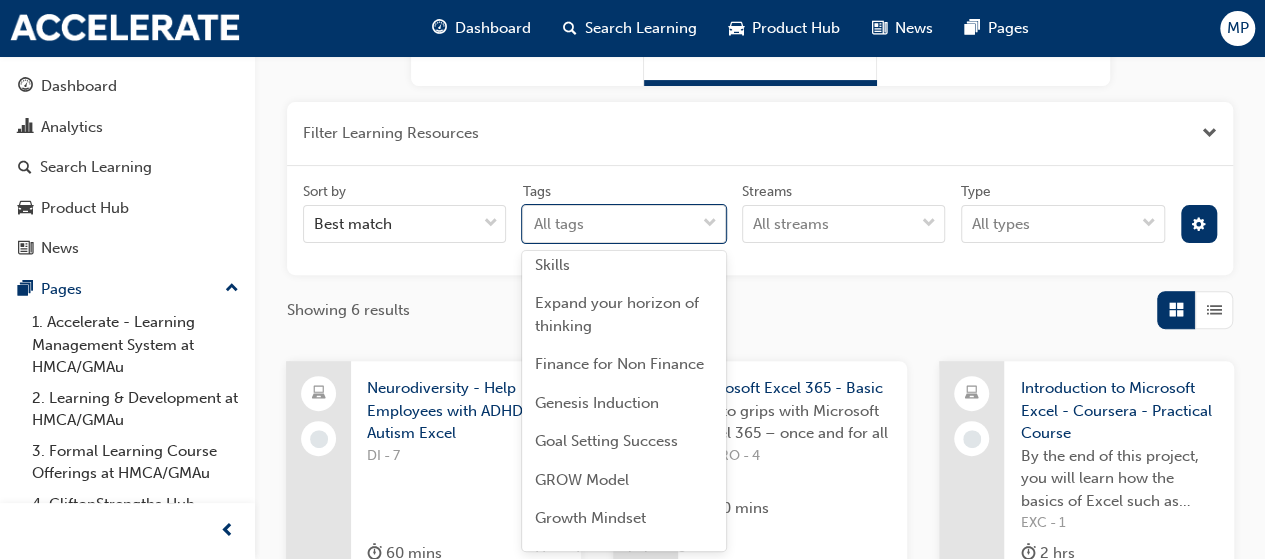 click on "Sort by Best match Tags      option Ethics focused, 28 of 115. 115 results available. Use Up and Down to choose options, press Enter to select the currently focused option, press Escape to exit the menu, press Tab to select the option and exit the menu. All tags Streams All streams Type All types" at bounding box center [760, 221] 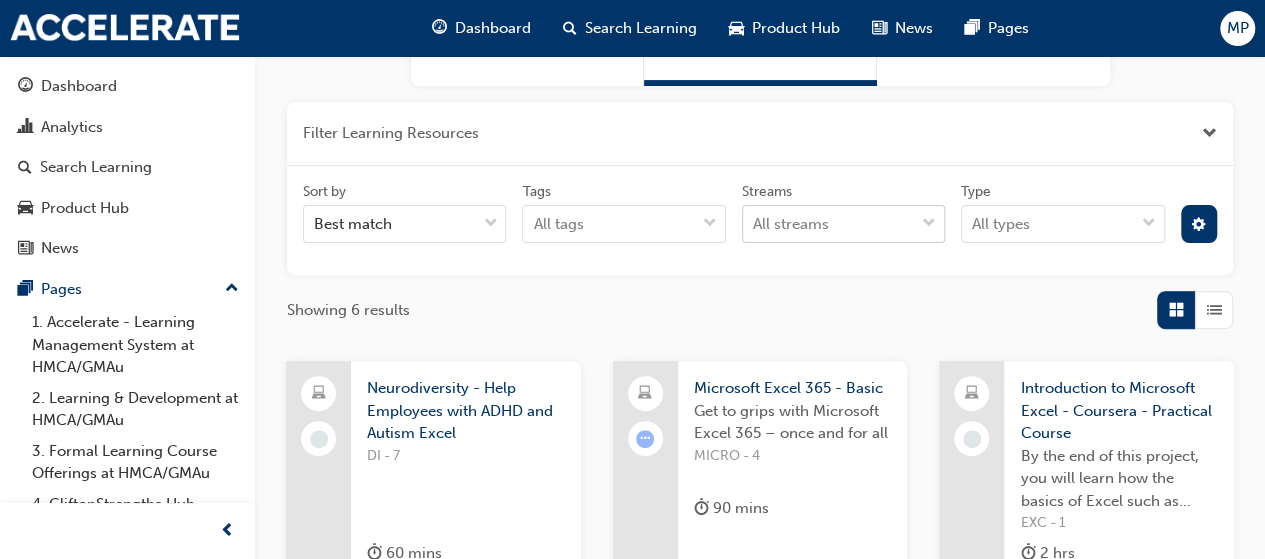 click on "All streams" at bounding box center (828, 224) 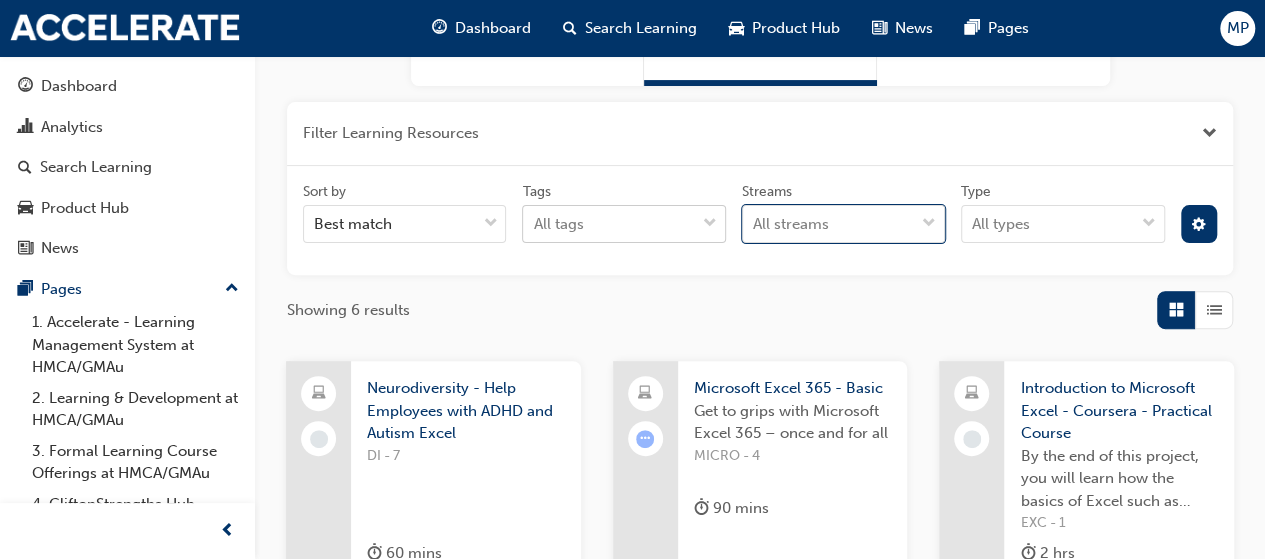 drag, startPoint x: 865, startPoint y: 216, endPoint x: 658, endPoint y: 220, distance: 207.03865 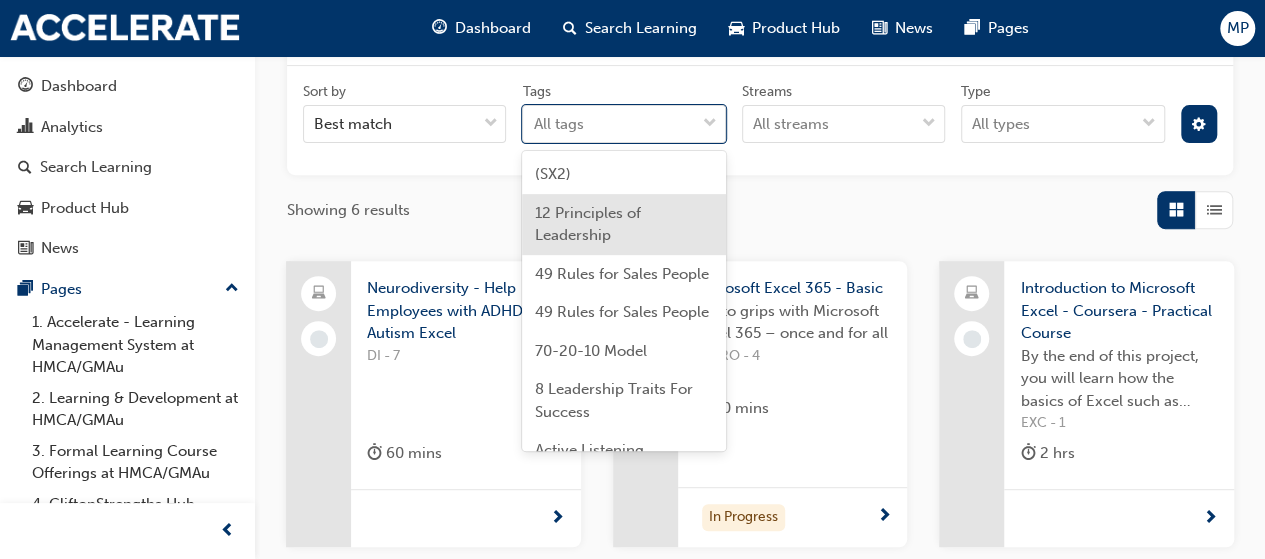 click on "Showing 6 results" at bounding box center (760, 210) 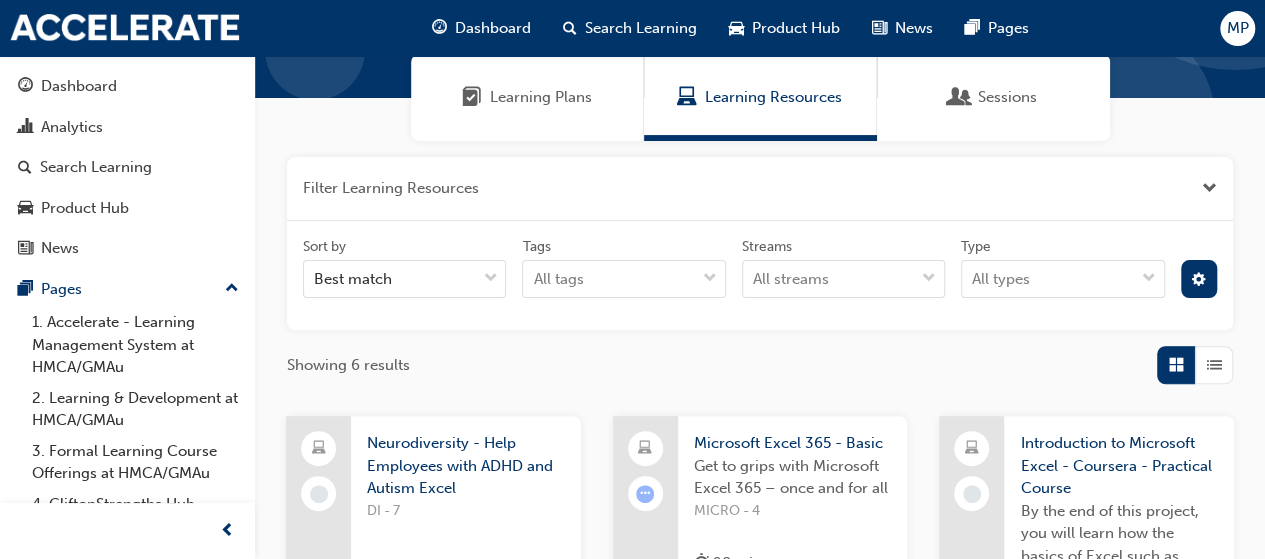 scroll, scrollTop: 111, scrollLeft: 0, axis: vertical 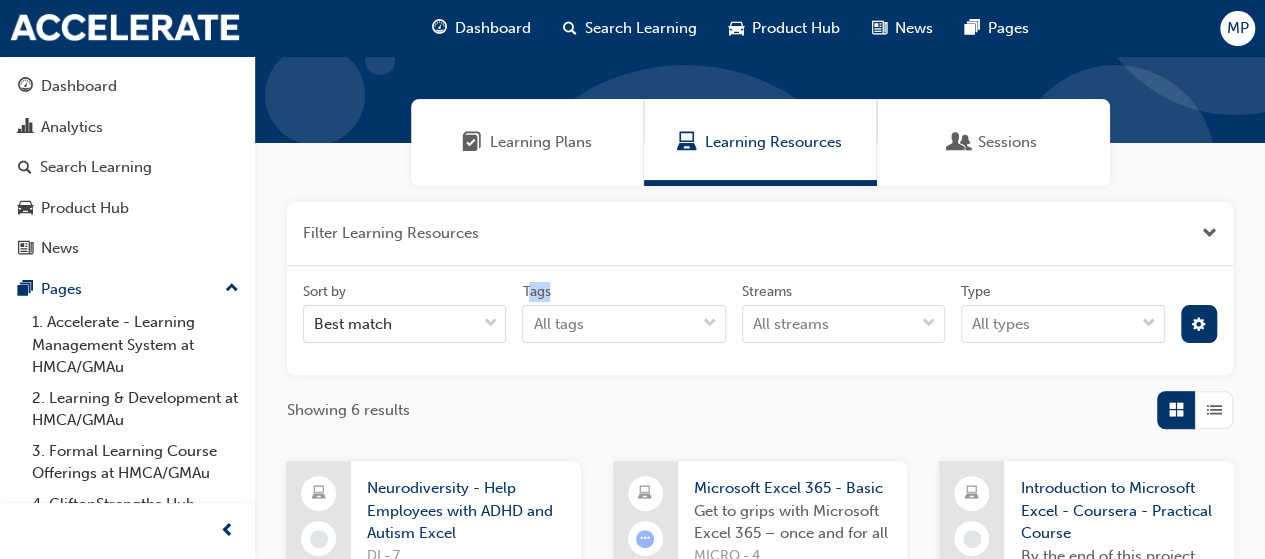 drag, startPoint x: 530, startPoint y: 291, endPoint x: 550, endPoint y: 283, distance: 21.540659 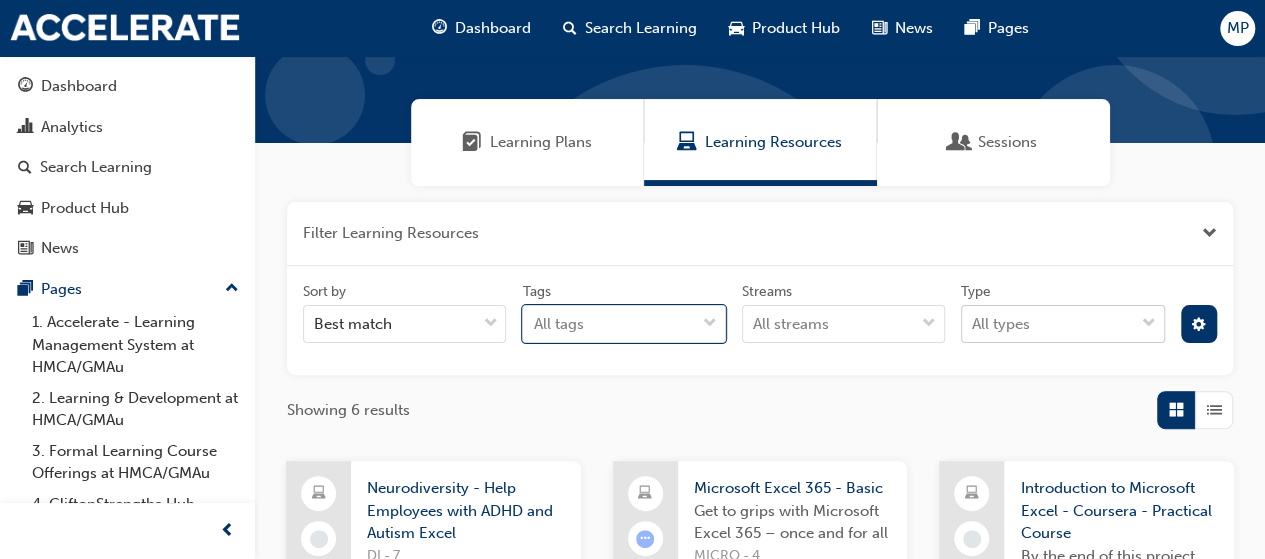 click on "All types" at bounding box center (1047, 324) 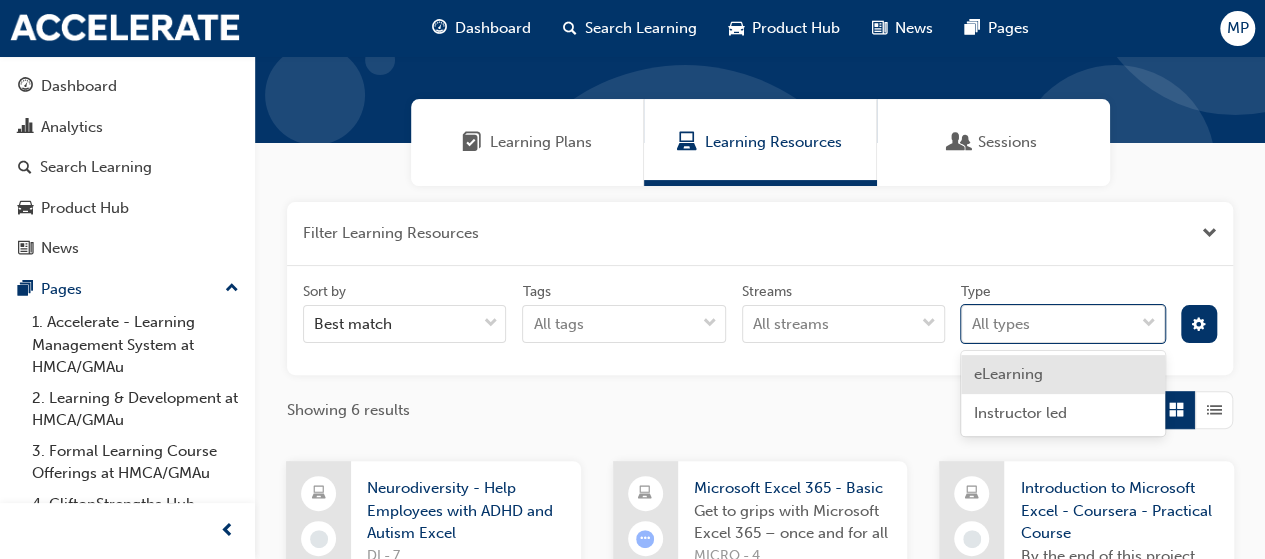 click on "eLearning" at bounding box center (1062, 374) 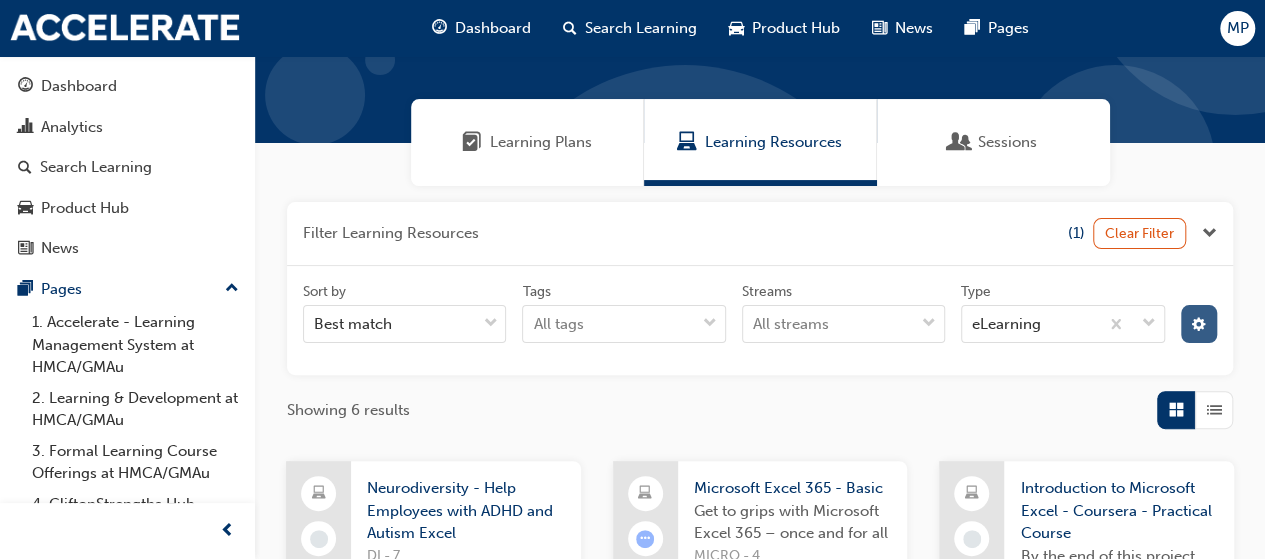 click at bounding box center (1199, 326) 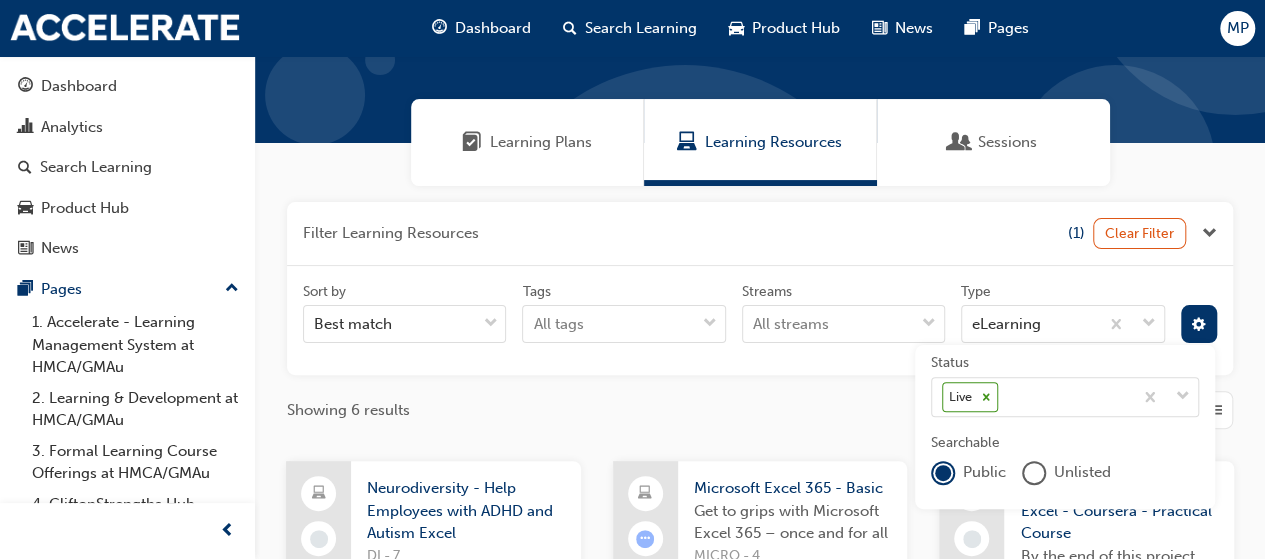 click on "Showing 6 results" at bounding box center [760, 410] 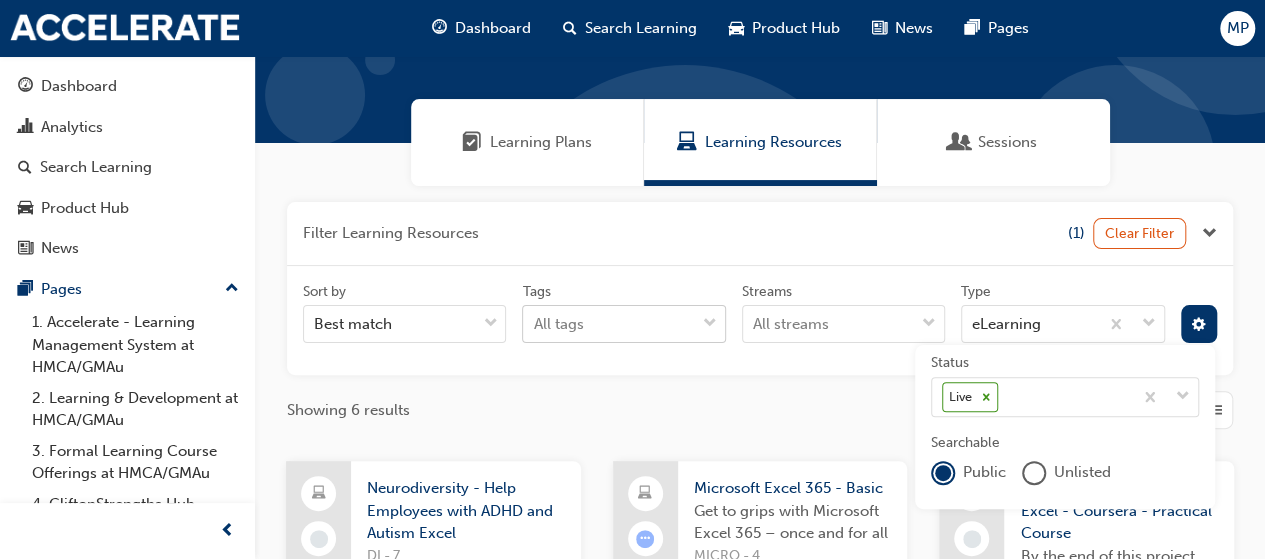 click on "Your version of Internet Explorer is outdated and not supported. Please upgrade to a  modern browser . Dashboard Search Learning Product Hub News Pages MP Dashboard Analytics Search Learning Product Hub News Pages Pages 1. Accelerate - Learning Management System at HMCA/GMAu 2. Learning & Development at HMCA/GMAu 3. Formal Learning Course Offerings at HMCA/GMAu 4. CliftonStrengths Hub 5. ICT Spotlight > User Awareness Training  All Pages excel Learning Plans Learning Resources Sessions Filter Learning Resources (1) Clear Filter Sort by Best match Tags All tags Streams All streams Type eLearning Status Live Searchable Public Unlisted Showing 6 results Neurodiversity - Help Employees with ADHD and Autism Excel  DI - 7   60 mins Microsoft Excel 365 - Basic Get to grips with Microsoft Excel 365  – once and for all MICRO - 4   90 mins In Progress Introduction to Microsoft Excel - Coursera - Practical Course EXC - 1   2 hrs Microsoft Excel 365 - Intermediate MICRO - 5   150 mins Microsoft Excel 365 - Advanced Cleverly created 3 minute Mi Crow Excel Courses let you get right to what you want to learn quickly and easily. MICRO - 6   74 mins PM - 2   2 hrs" at bounding box center (632, 168) 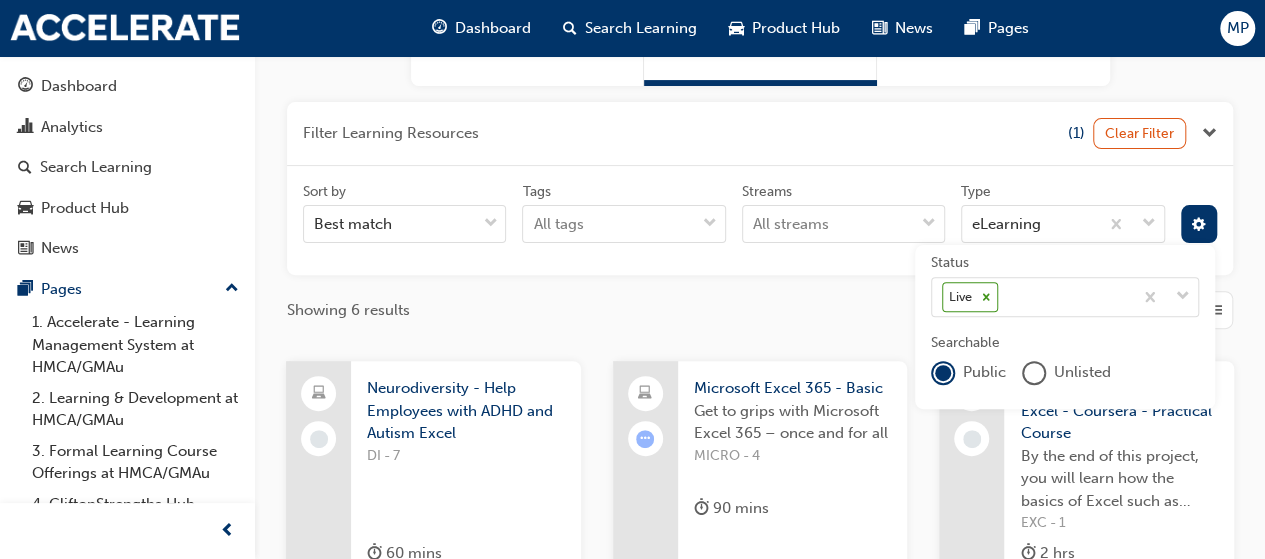click on "Showing 6 results" at bounding box center [760, 310] 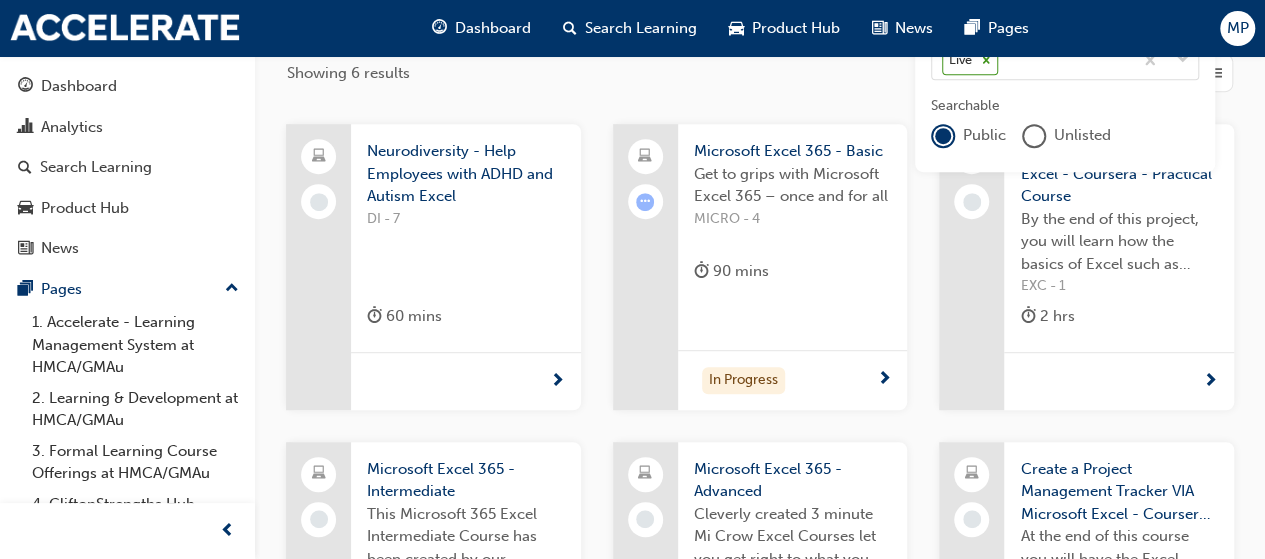 scroll, scrollTop: 311, scrollLeft: 0, axis: vertical 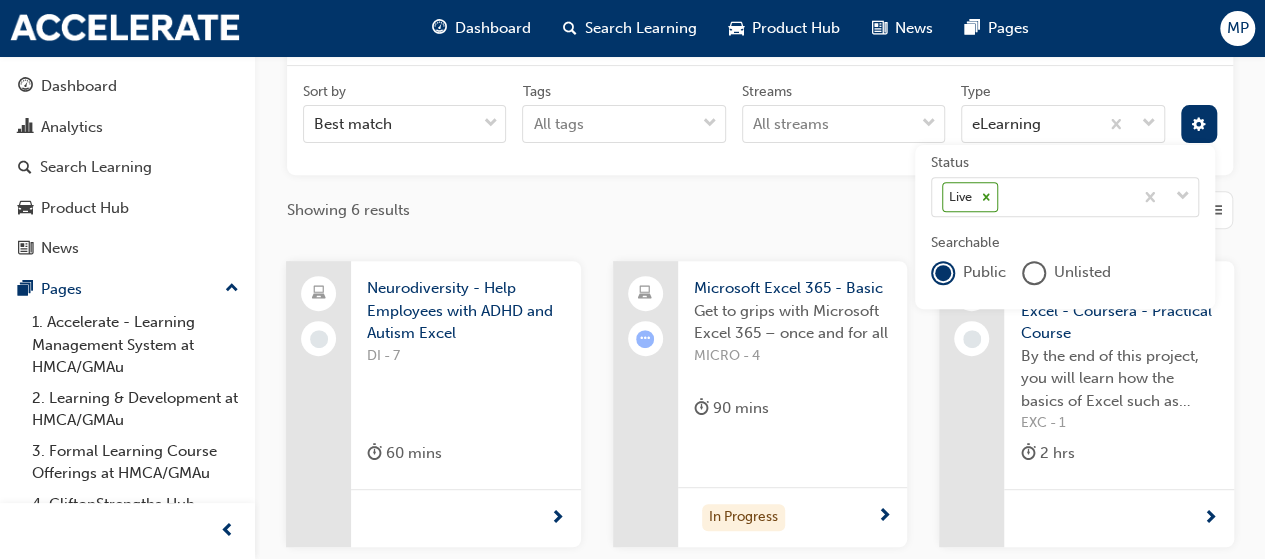 click on "Showing 6 results" at bounding box center [760, 210] 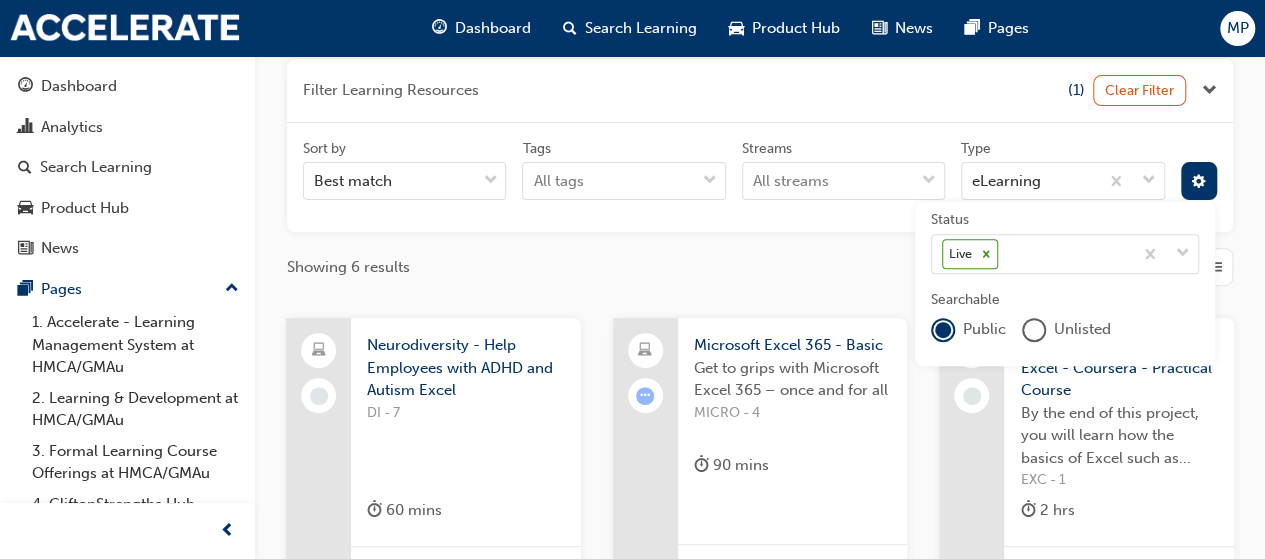 scroll, scrollTop: 211, scrollLeft: 0, axis: vertical 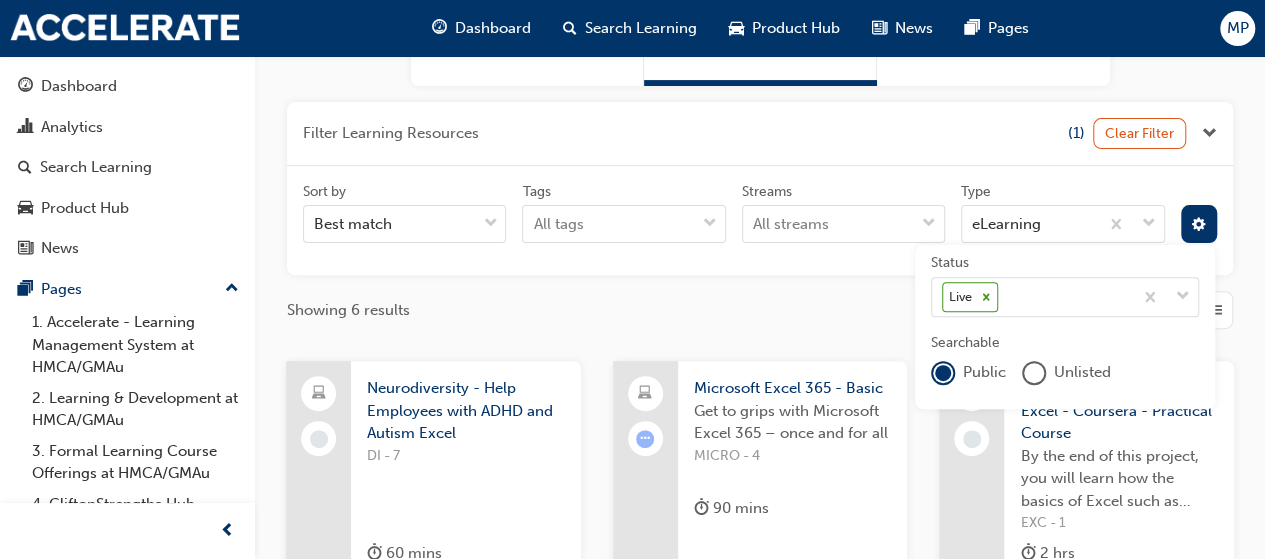 click at bounding box center (1209, 133) 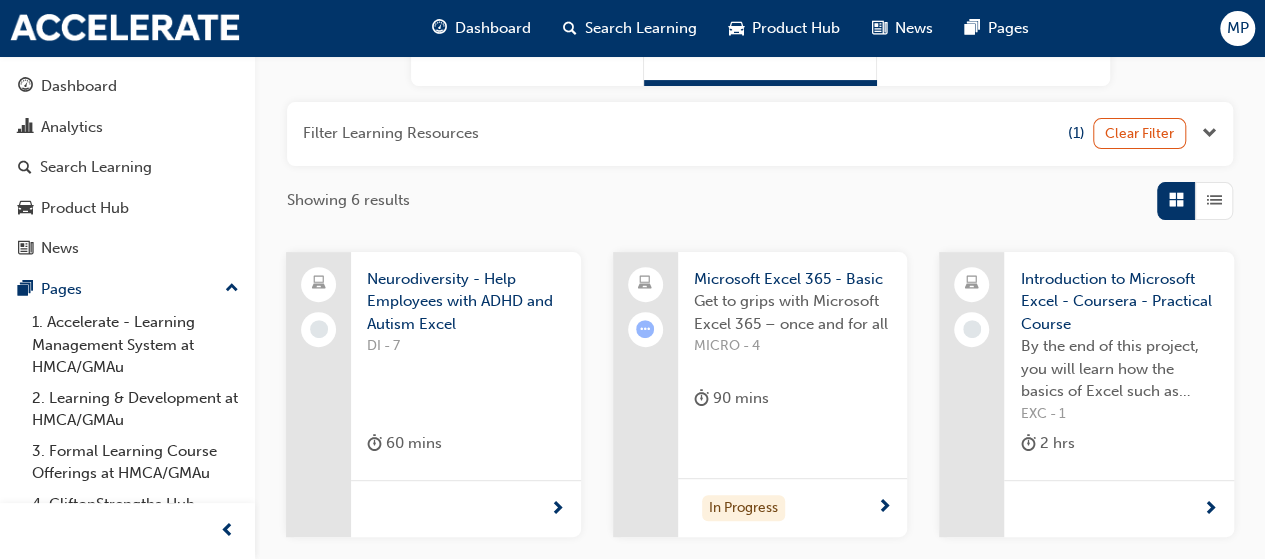 click at bounding box center [1209, 133] 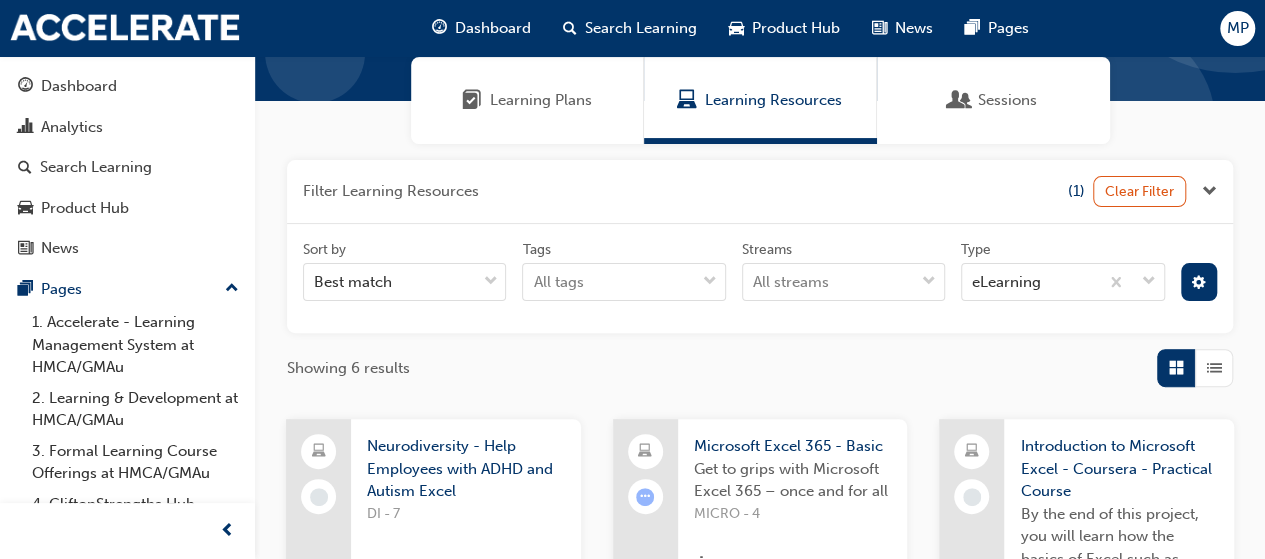 scroll, scrollTop: 111, scrollLeft: 0, axis: vertical 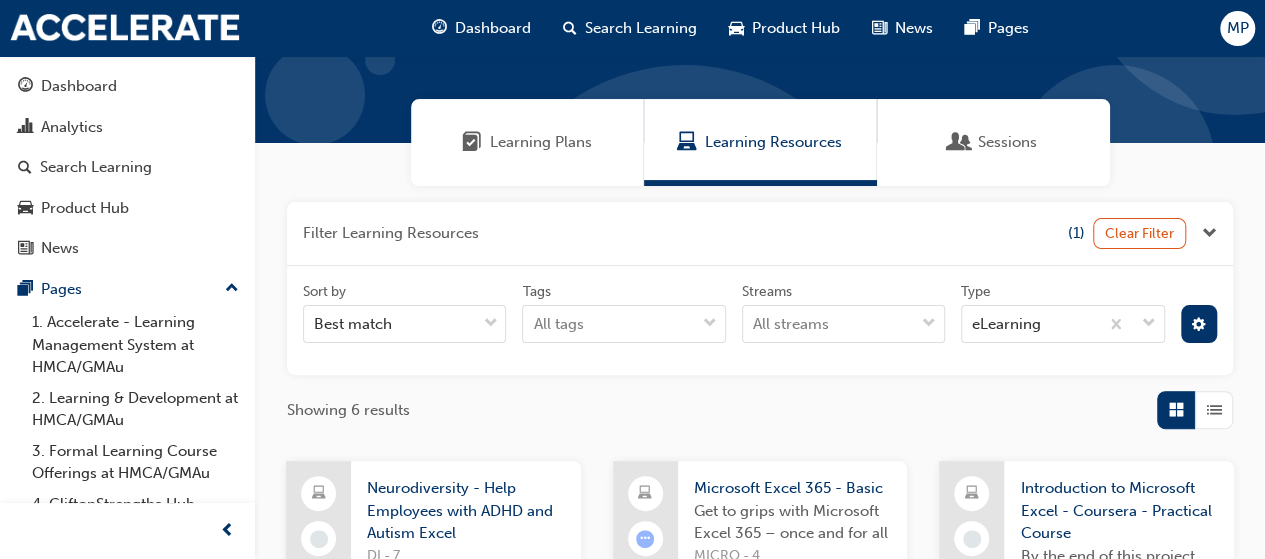 click on "Learning Resources" at bounding box center (773, 142) 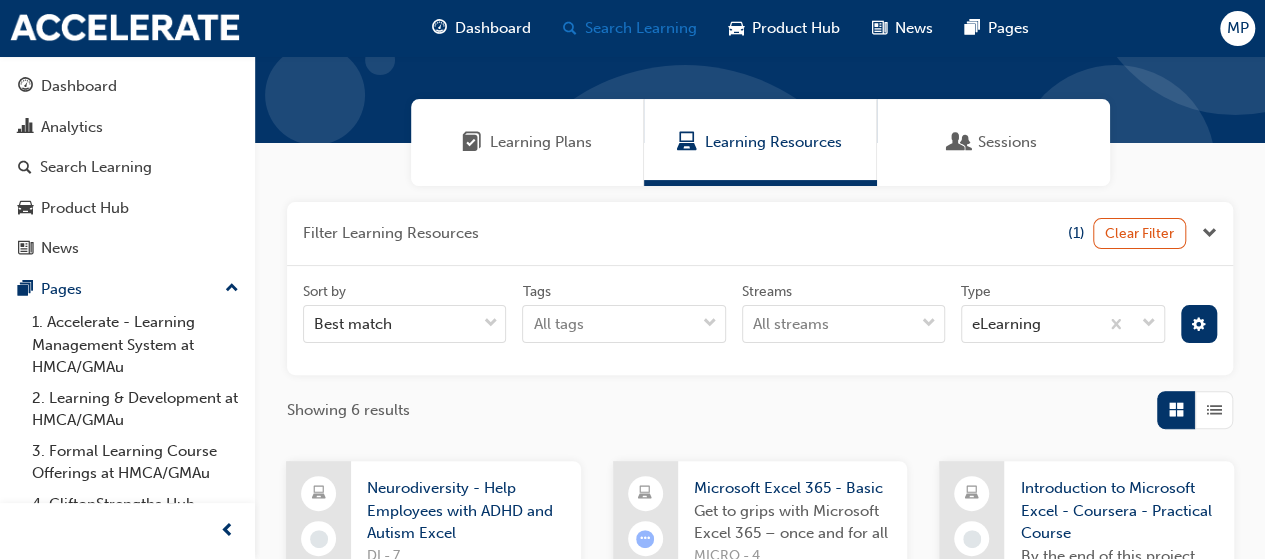 click on "Search Learning" at bounding box center [641, 28] 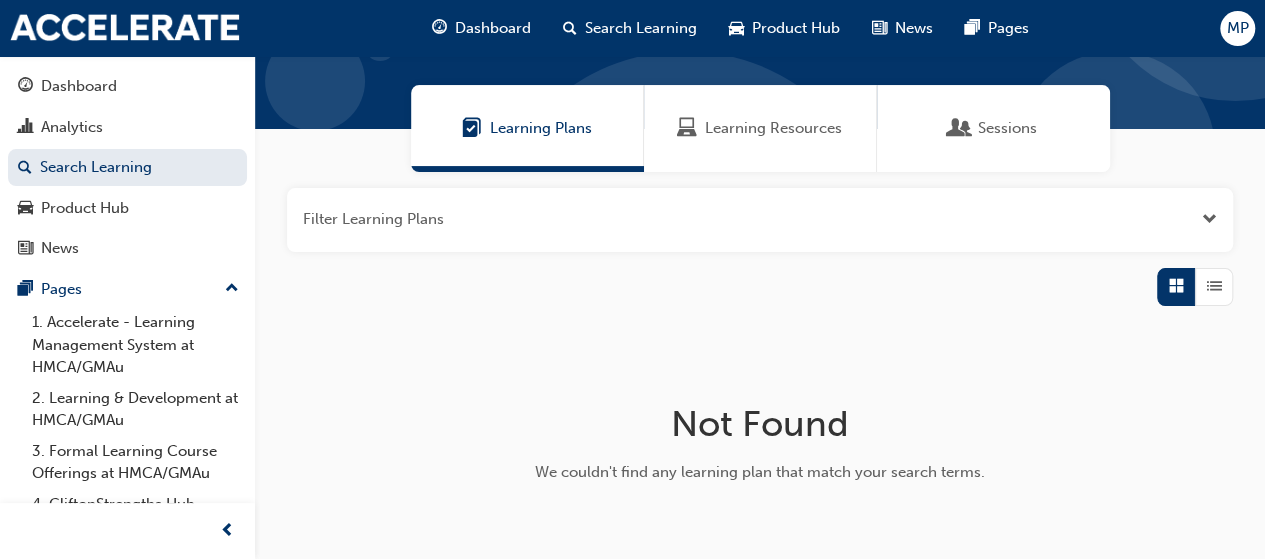 scroll, scrollTop: 0, scrollLeft: 0, axis: both 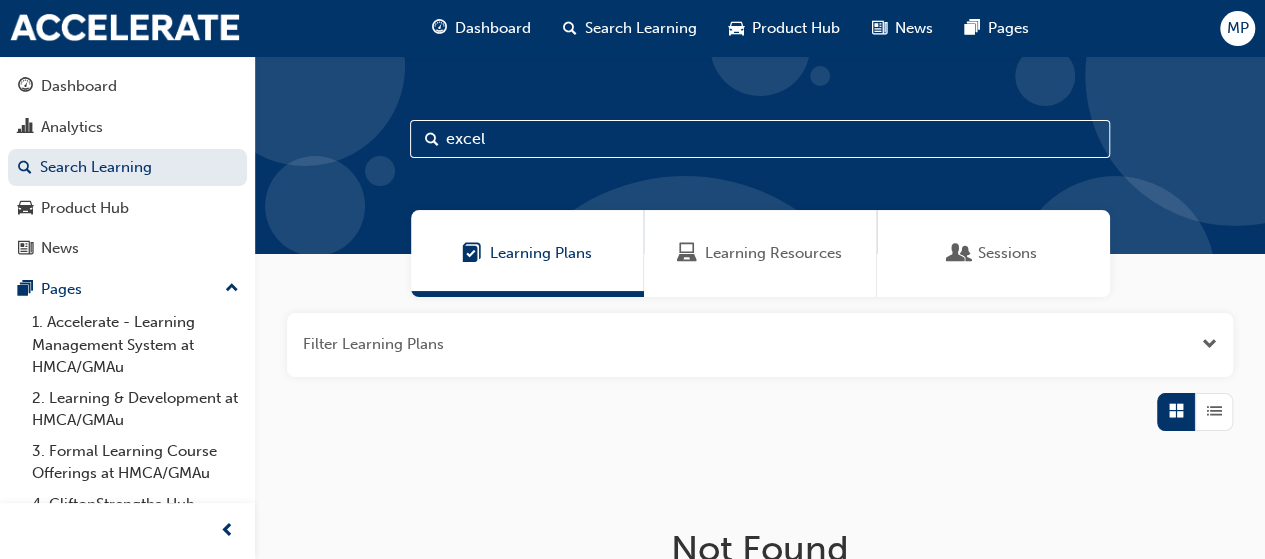drag, startPoint x: 502, startPoint y: 138, endPoint x: 410, endPoint y: 139, distance: 92.00543 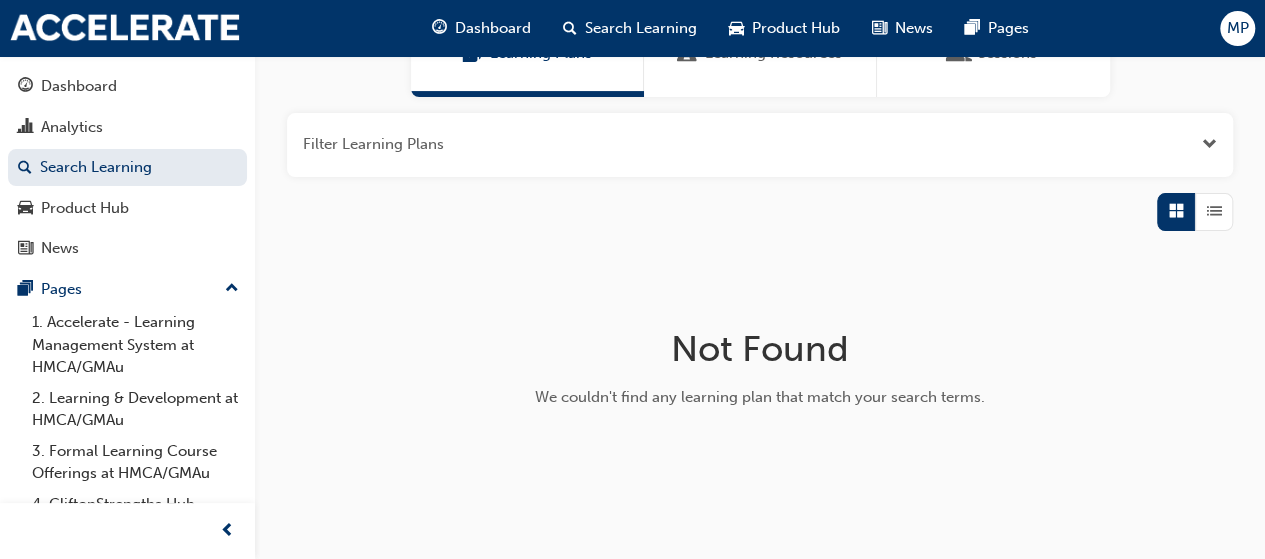 scroll, scrollTop: 0, scrollLeft: 0, axis: both 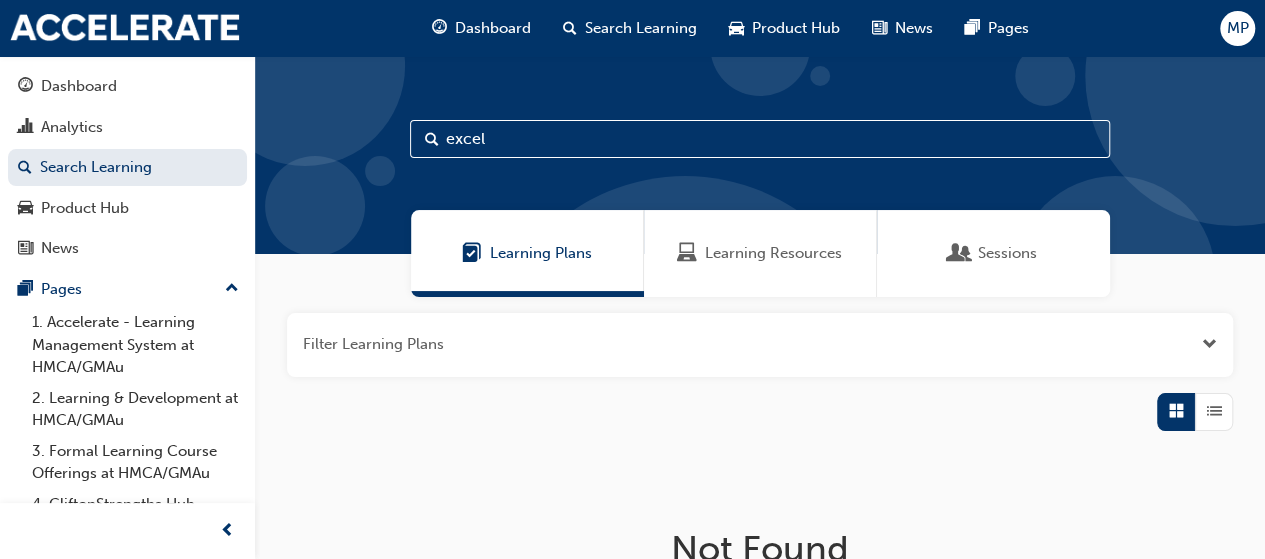 click on "Learning Resources" at bounding box center (760, 253) 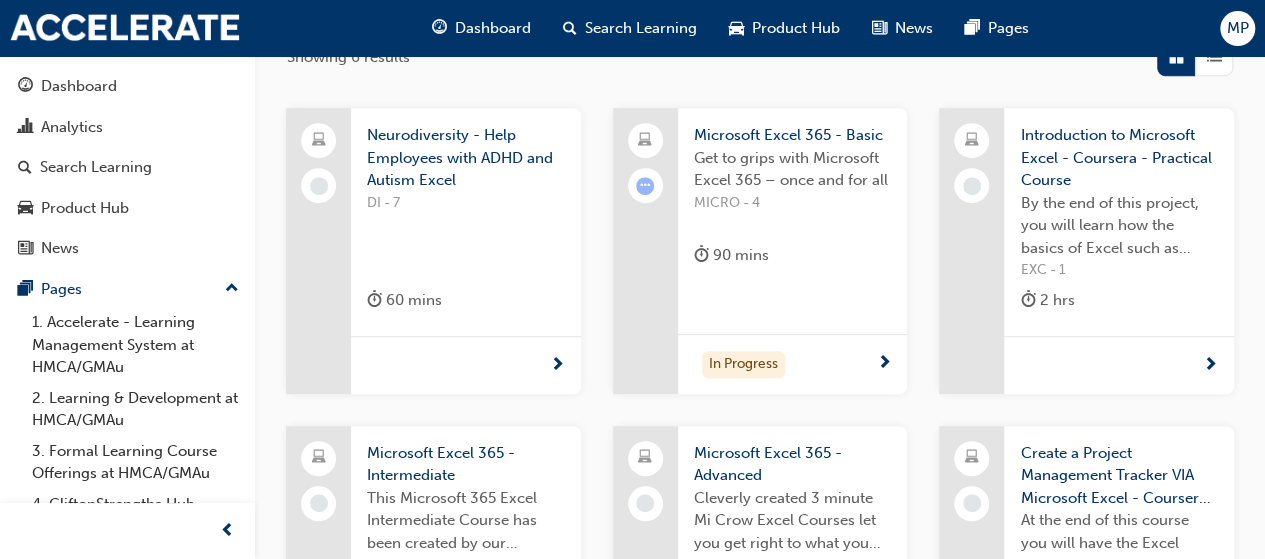 scroll, scrollTop: 500, scrollLeft: 0, axis: vertical 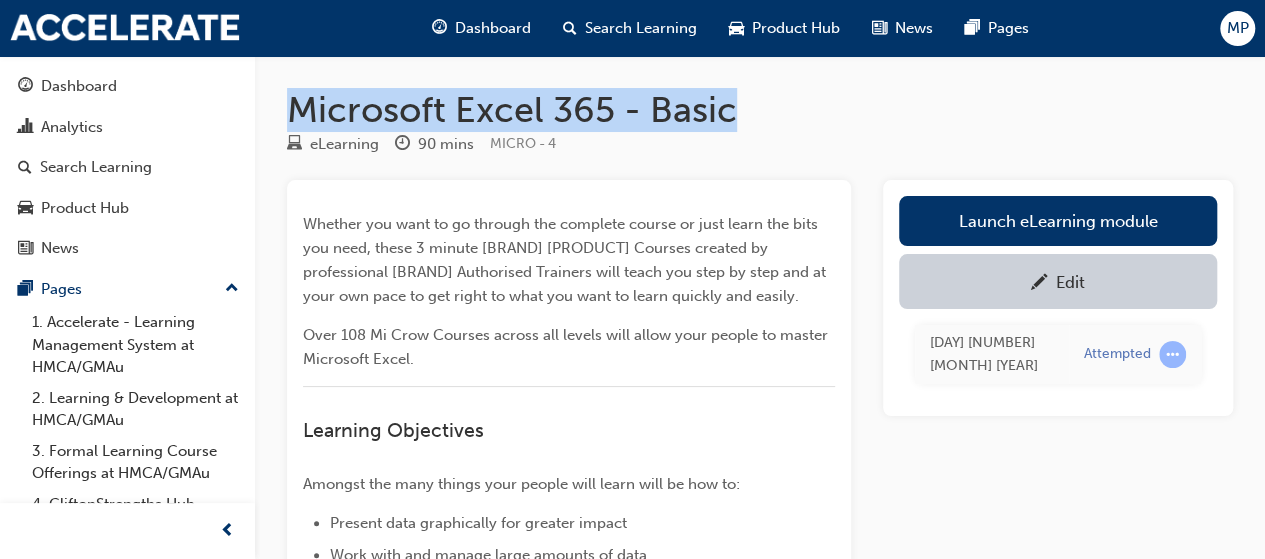 drag, startPoint x: 301, startPoint y: 99, endPoint x: 784, endPoint y: 109, distance: 483.10352 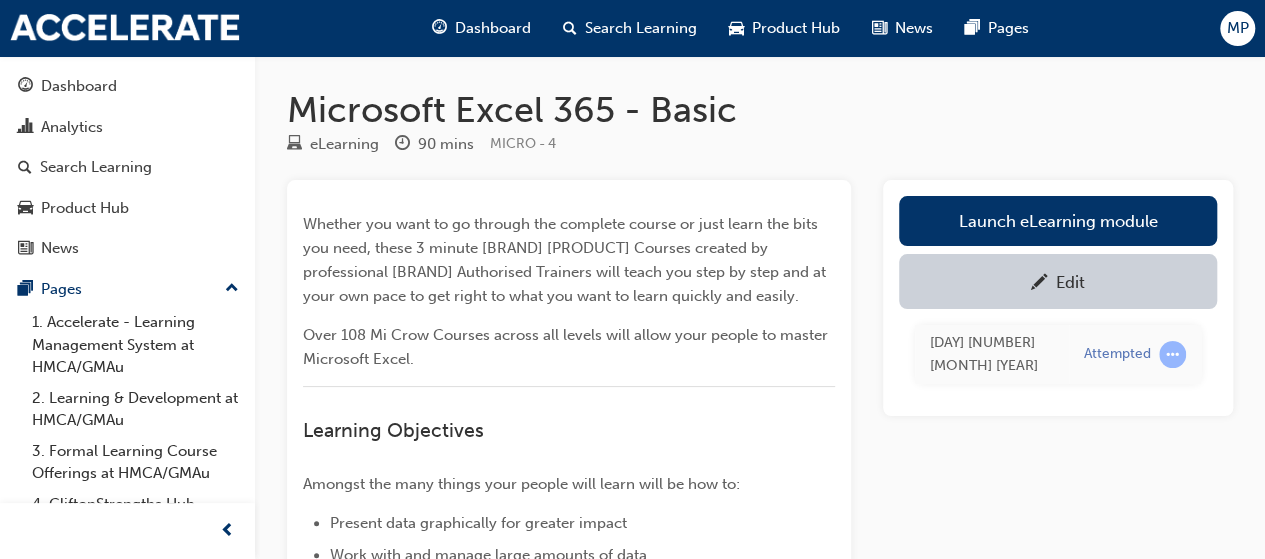 click on "Microsoft Excel 365 - Basic" at bounding box center [760, 110] 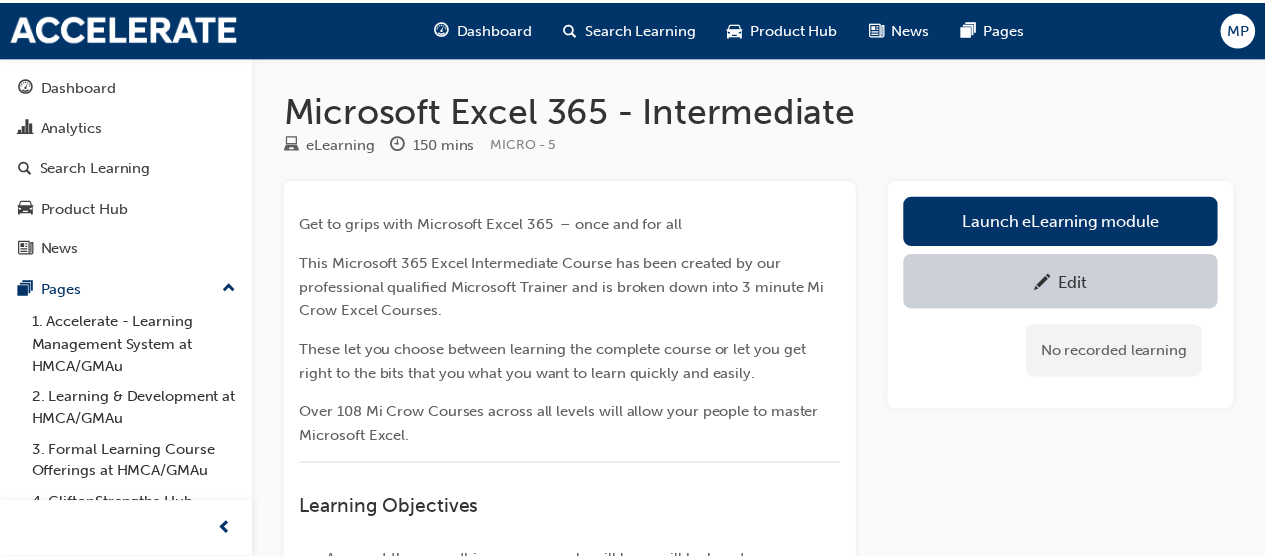 scroll, scrollTop: 0, scrollLeft: 0, axis: both 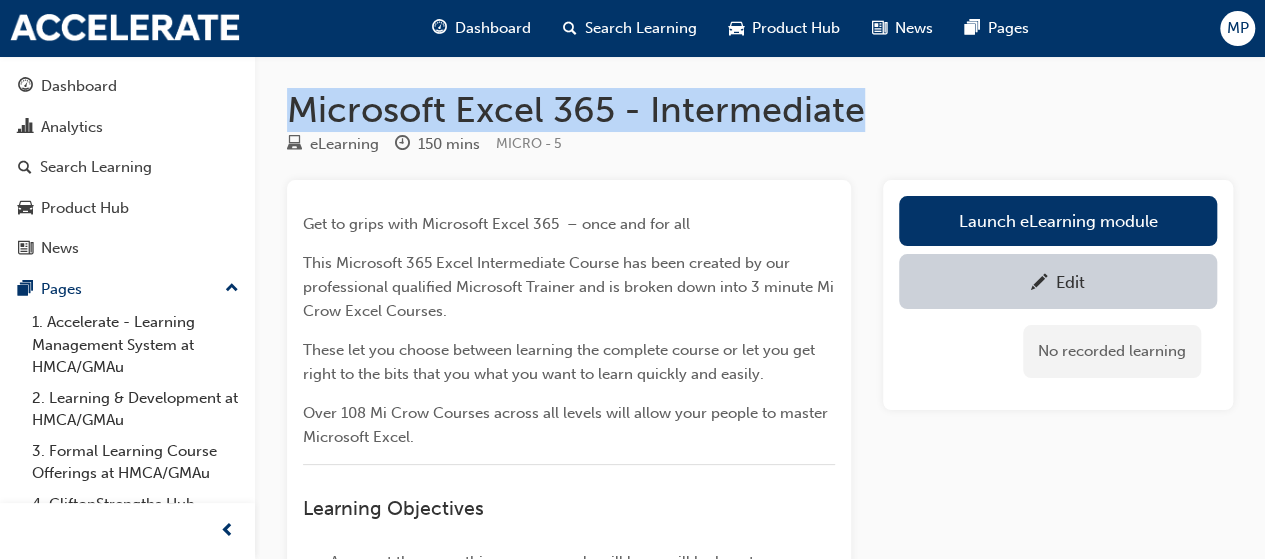 drag, startPoint x: 298, startPoint y: 103, endPoint x: 1032, endPoint y: 107, distance: 734.0109 